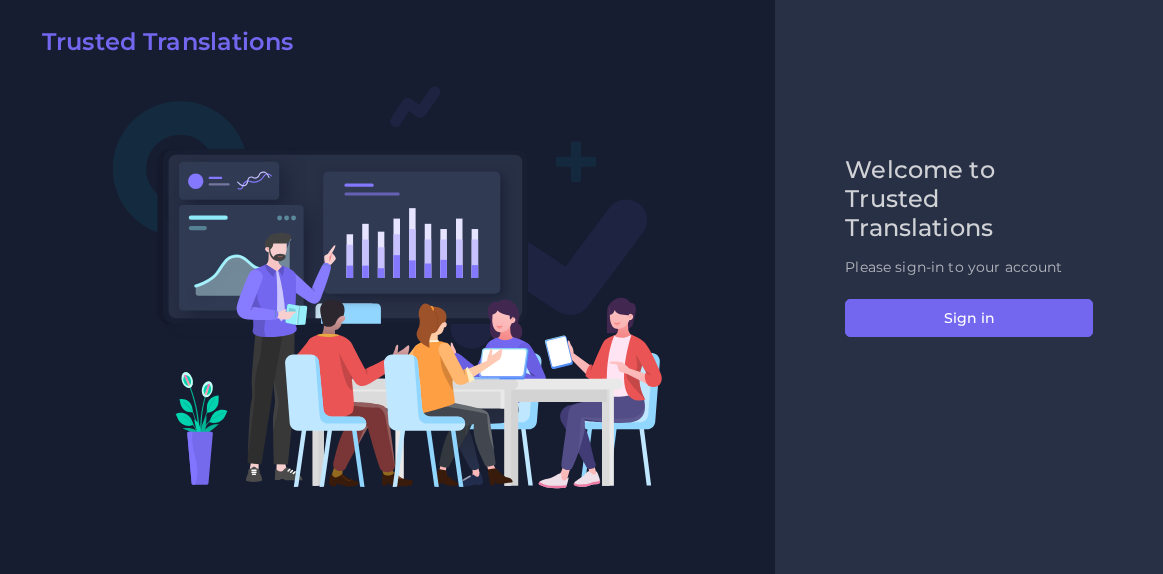 scroll, scrollTop: 0, scrollLeft: 0, axis: both 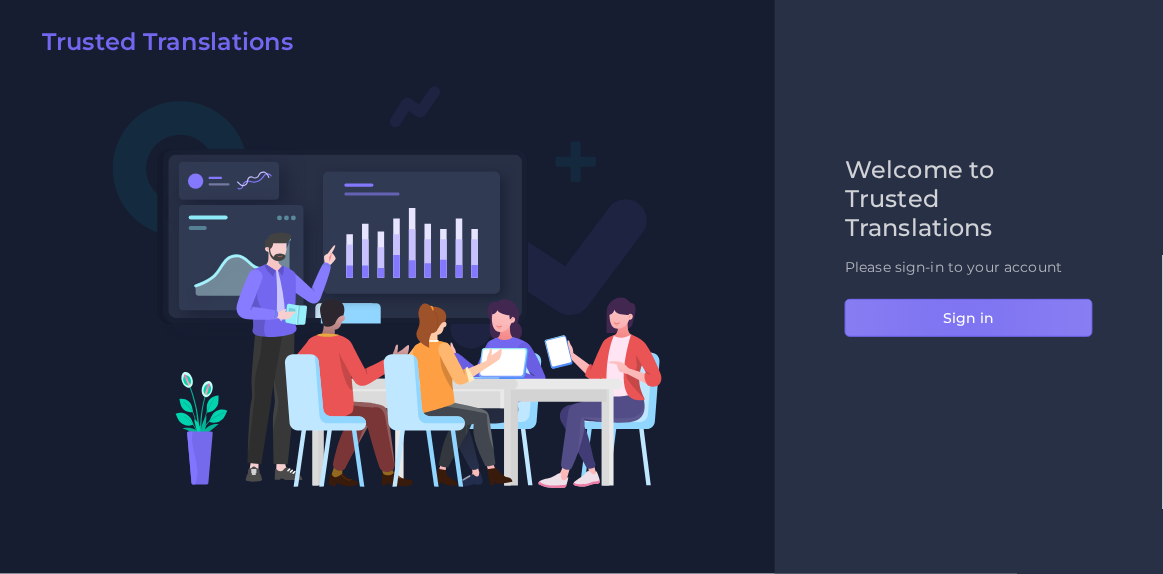 click on "Sign in" at bounding box center [969, 318] 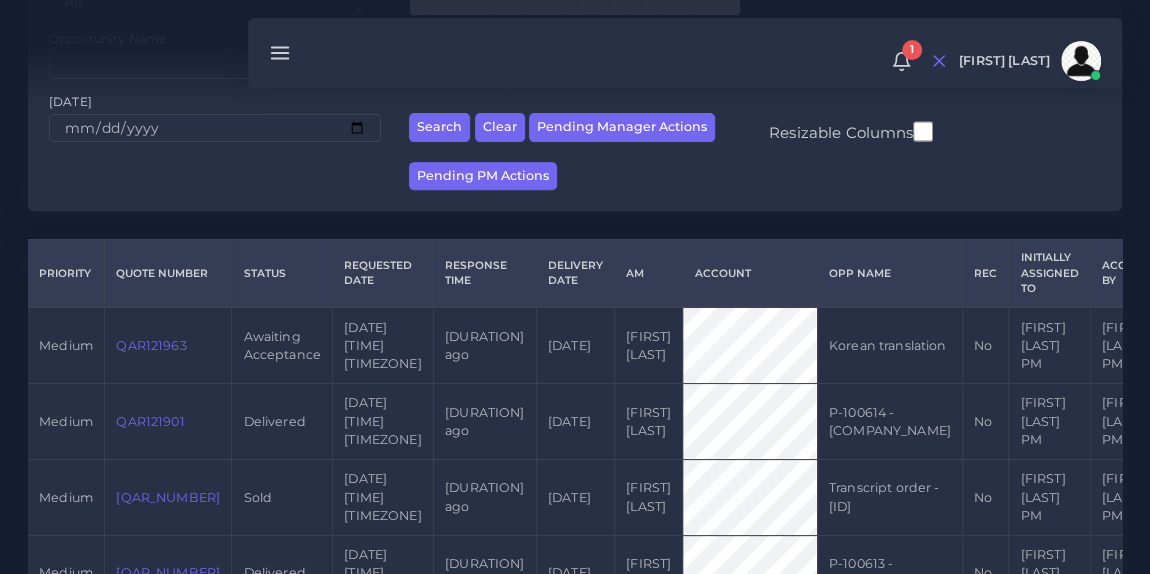 scroll, scrollTop: 332, scrollLeft: 0, axis: vertical 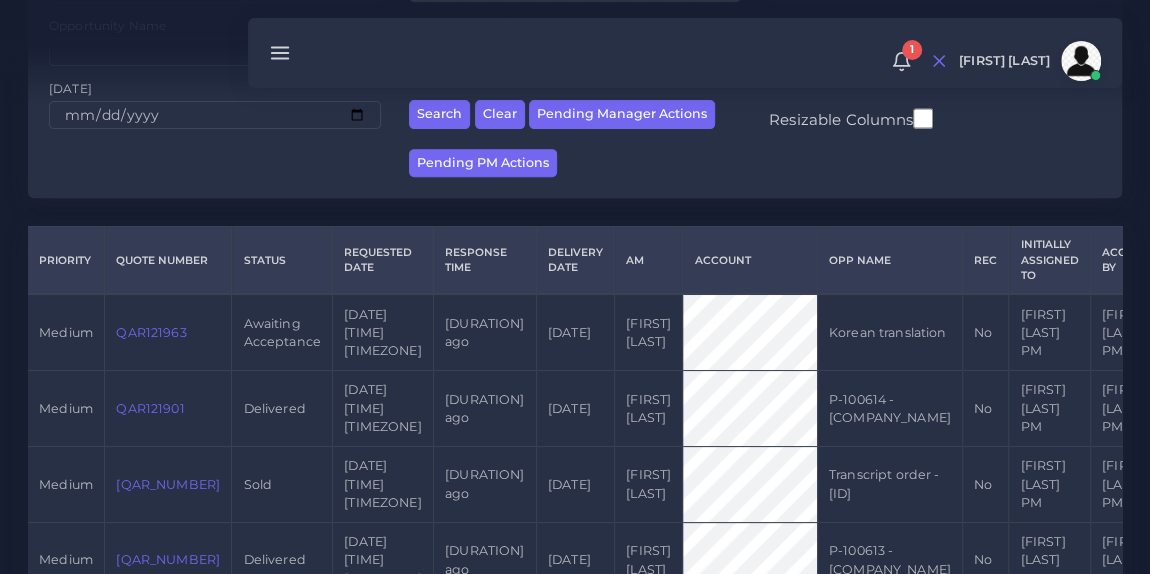 click on "[ID]" at bounding box center [151, 332] 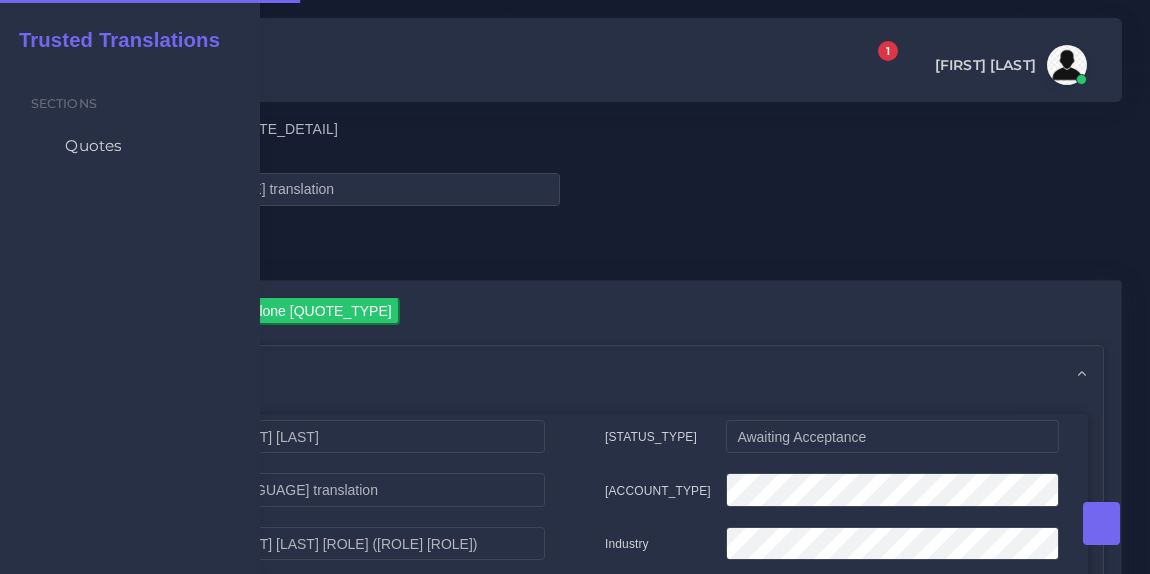 scroll, scrollTop: 0, scrollLeft: 0, axis: both 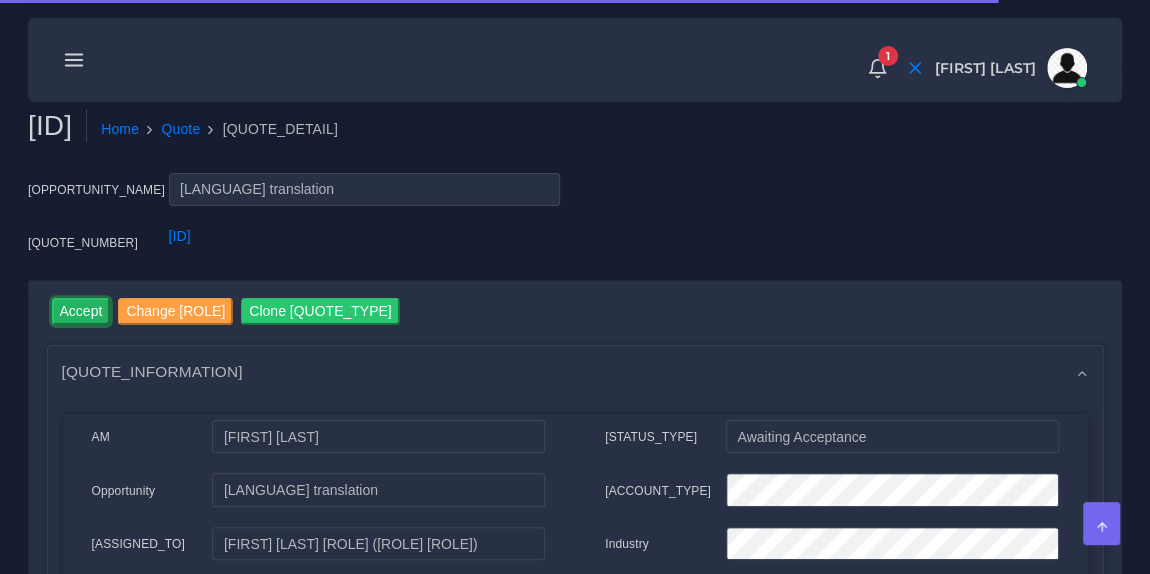 click on "Accept" at bounding box center (81, 311) 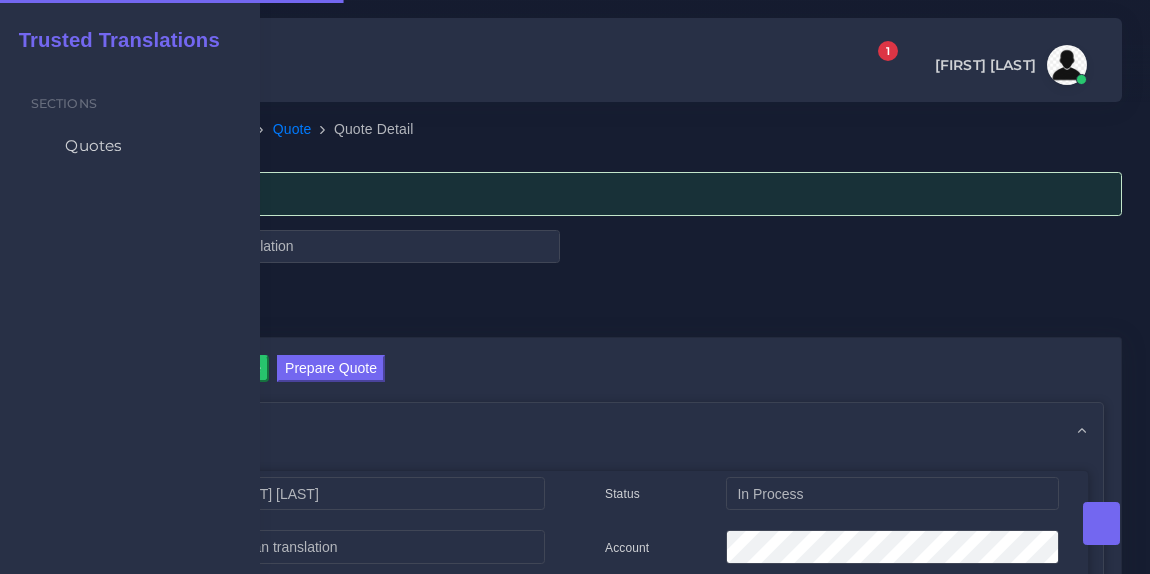 scroll, scrollTop: 0, scrollLeft: 0, axis: both 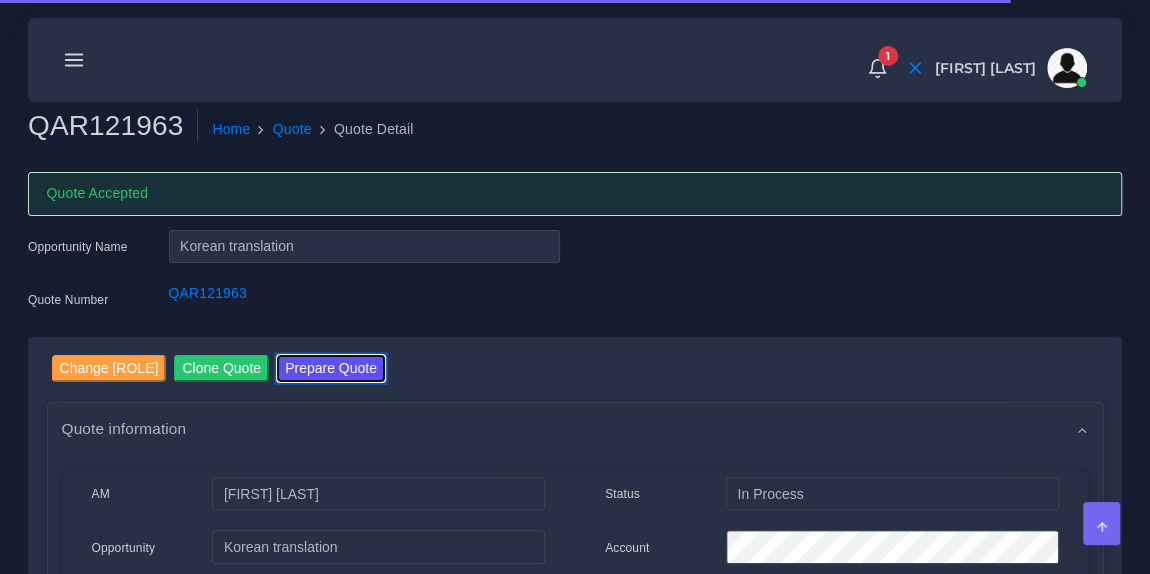 click on "Prepare Quote" at bounding box center [331, 368] 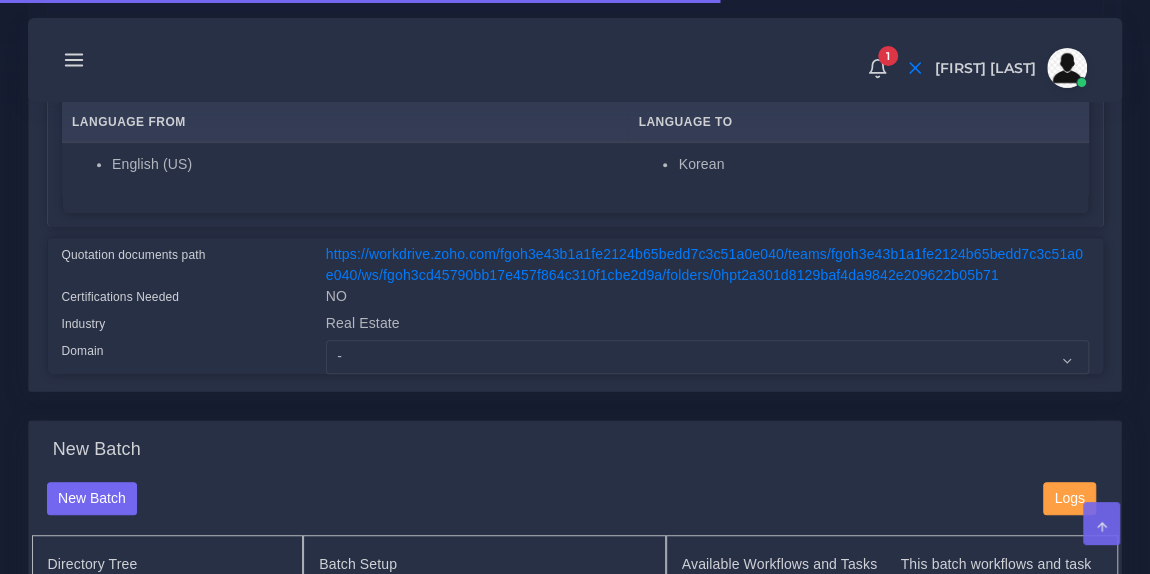 scroll, scrollTop: 383, scrollLeft: 0, axis: vertical 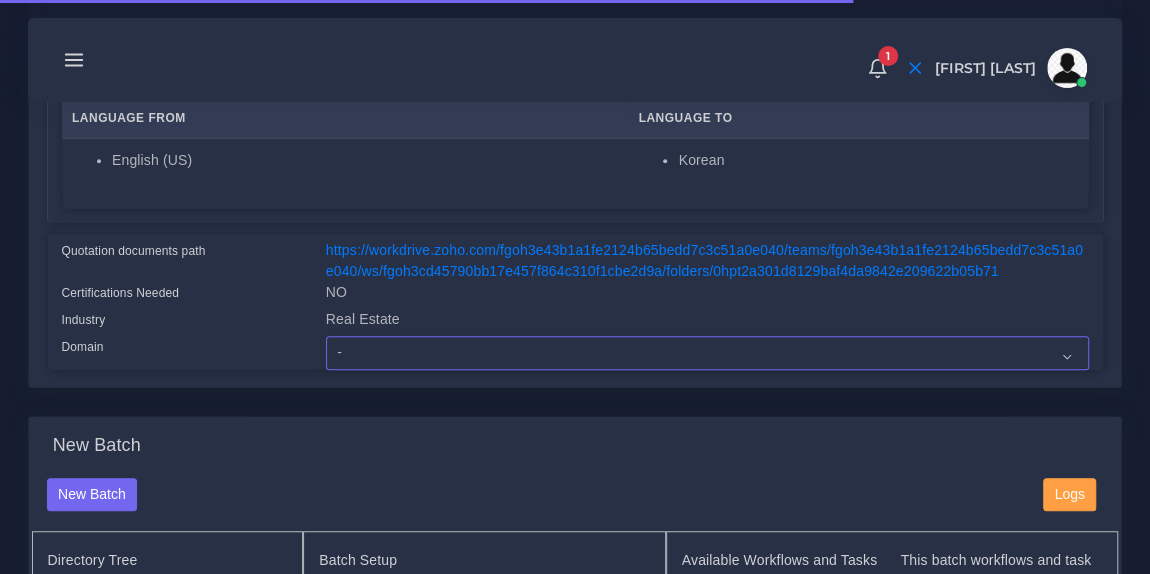 click on "-
Advertising and Media
Agriculture, Forestry and Fishing
Architecture, Building and Construction
Automotive
Chemicals
Computer Hardware
Computer Software
Consumer Electronics - Home appliances
Education
Energy, Water, Transportation and Utilities
Finance - Banking
Food Manufacturing and Services
Healthcare and Health Sciences
Hospitality, Leisure, Tourism and Arts
Human Resources - HR
Industrial Electronics
Industrial Manufacturing Insurance" at bounding box center [707, 353] 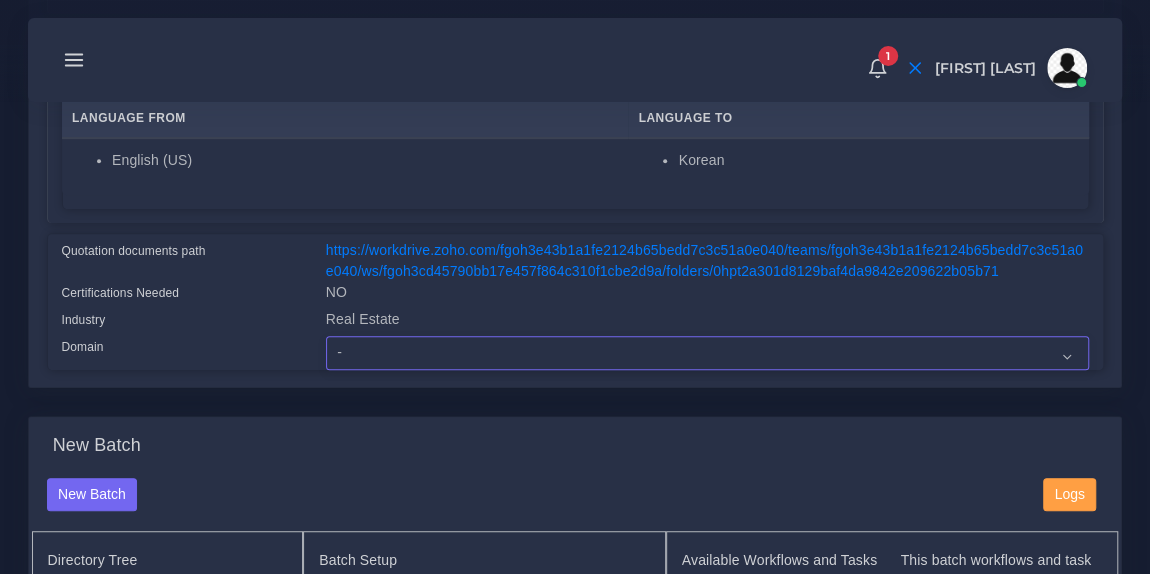 select on "Real Estate" 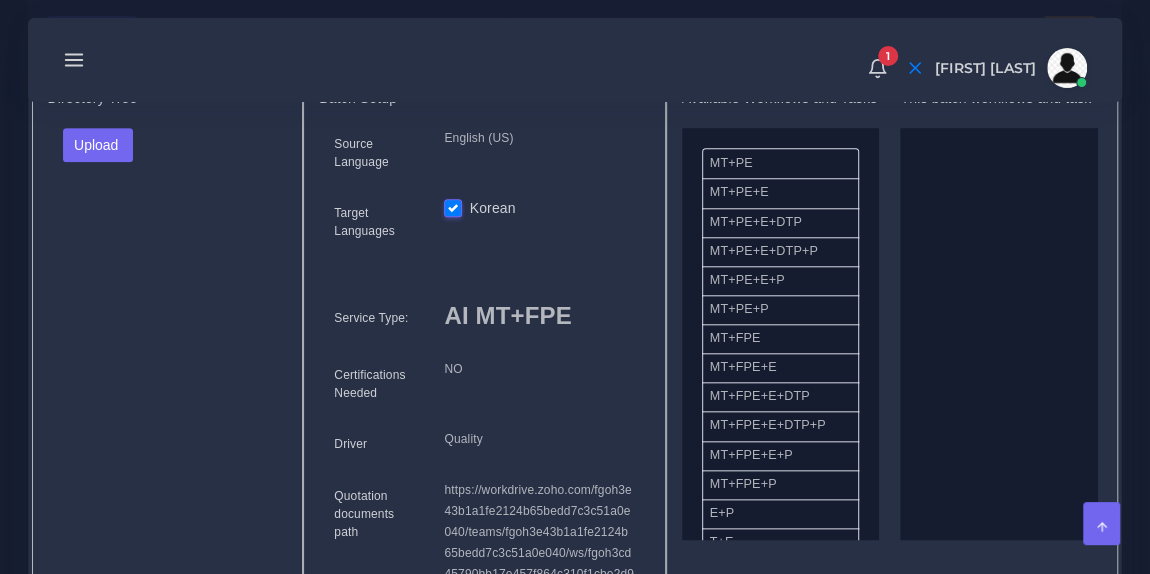 scroll, scrollTop: 857, scrollLeft: 0, axis: vertical 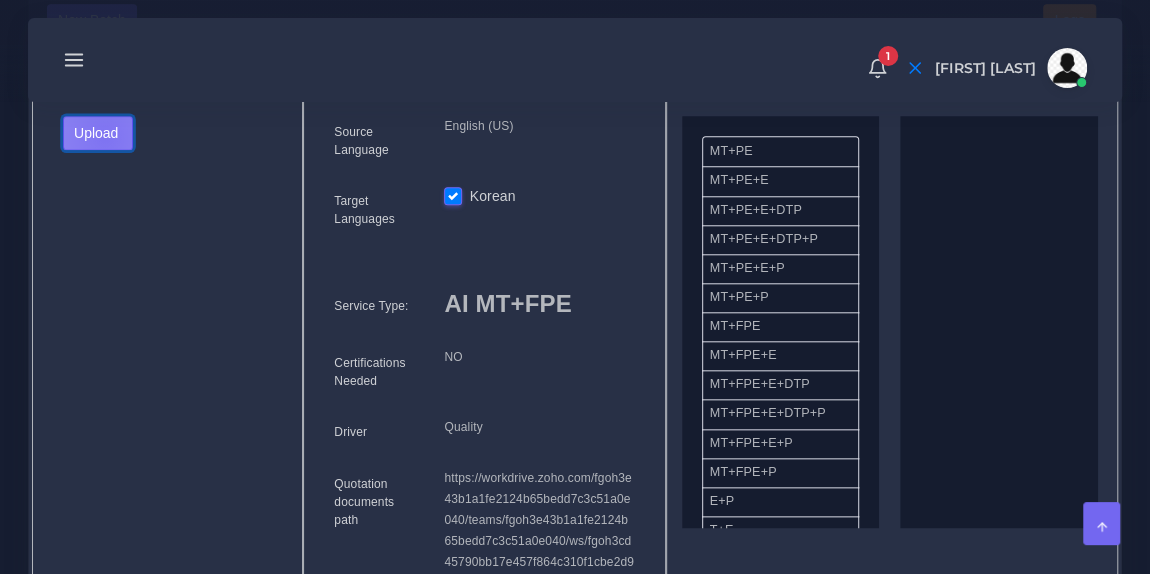 click on "Upload" at bounding box center (98, 133) 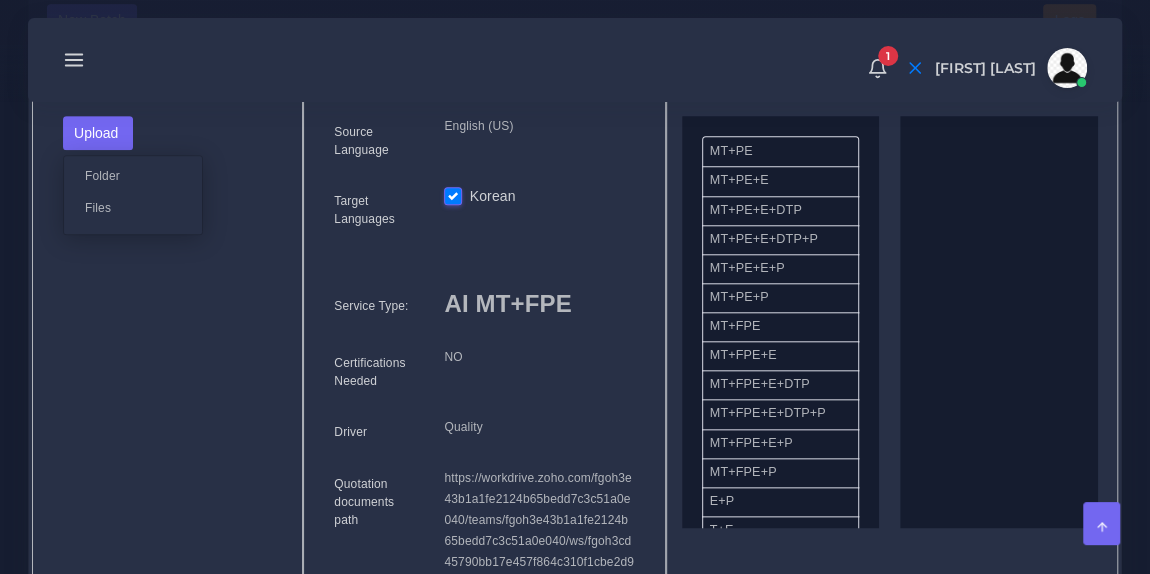 click on "Files" at bounding box center [133, 207] 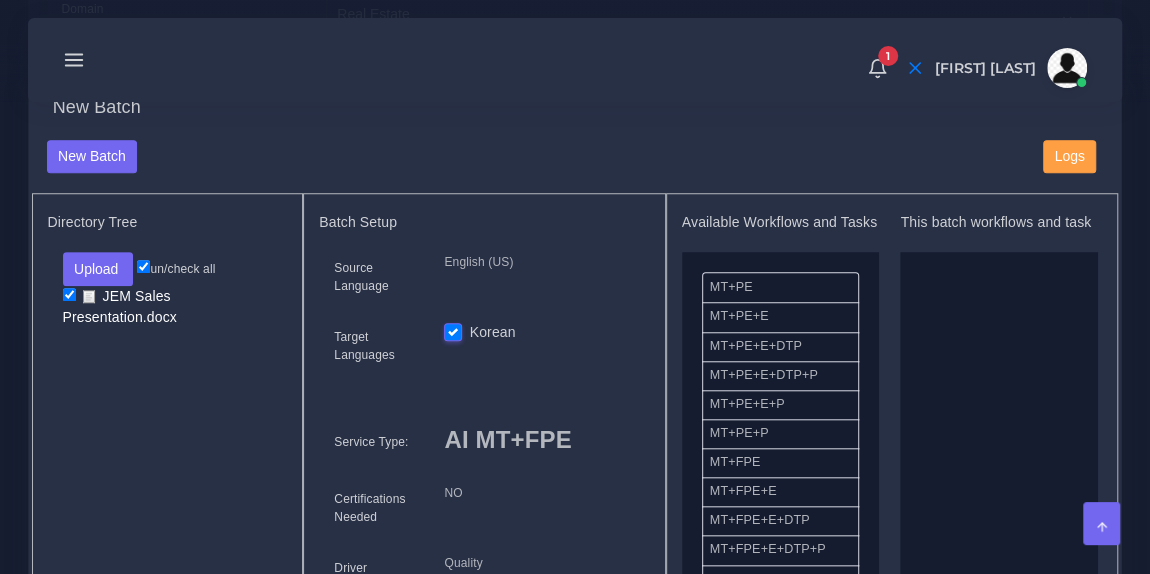 scroll, scrollTop: 719, scrollLeft: 0, axis: vertical 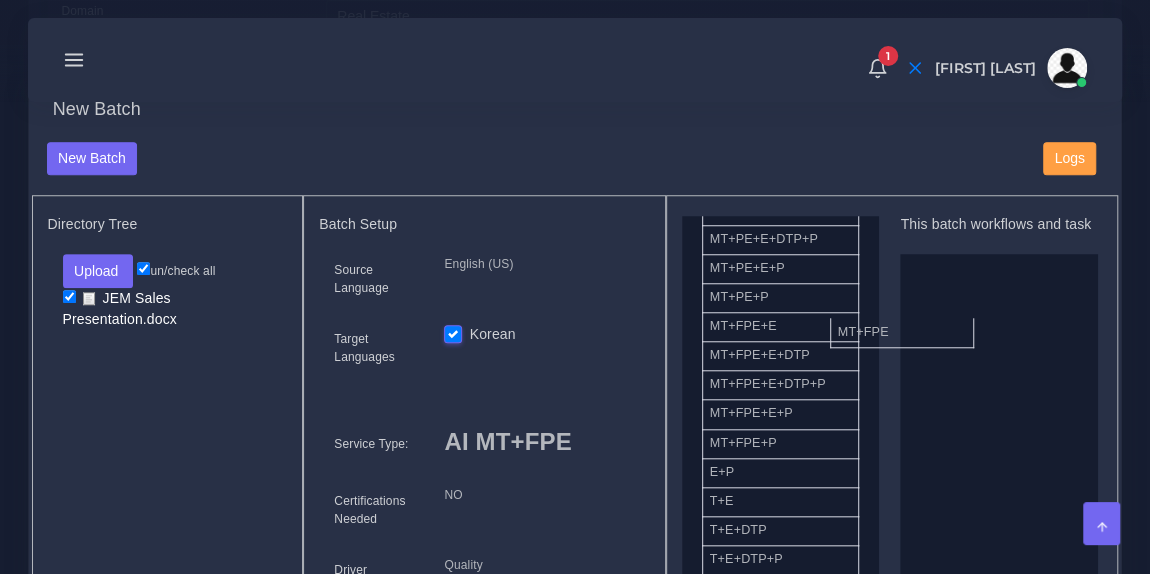 drag, startPoint x: 781, startPoint y: 336, endPoint x: 990, endPoint y: 336, distance: 209 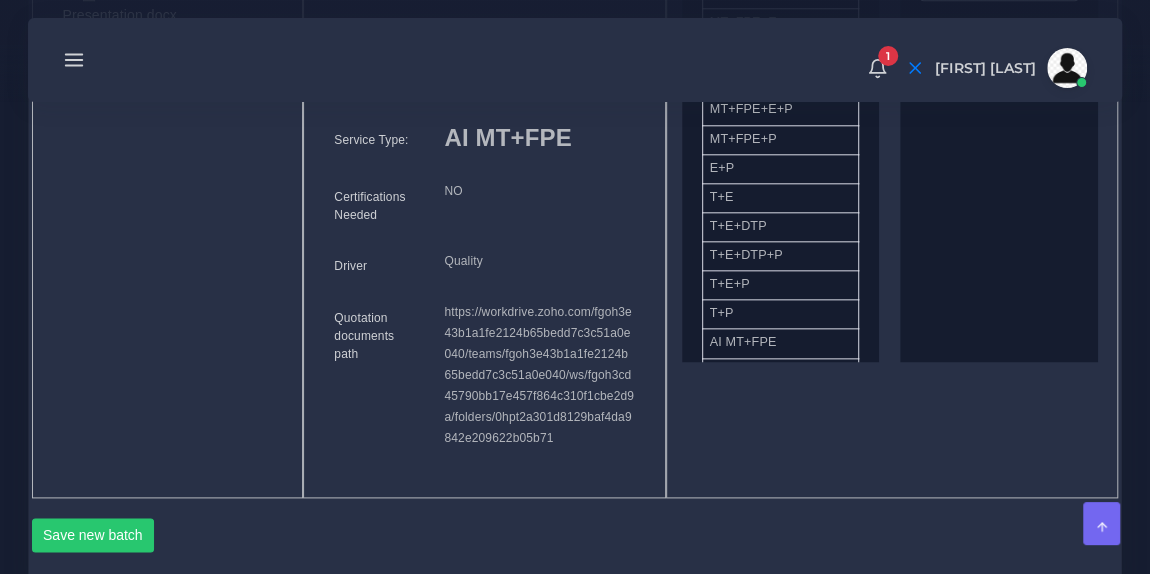 scroll, scrollTop: 1027, scrollLeft: 0, axis: vertical 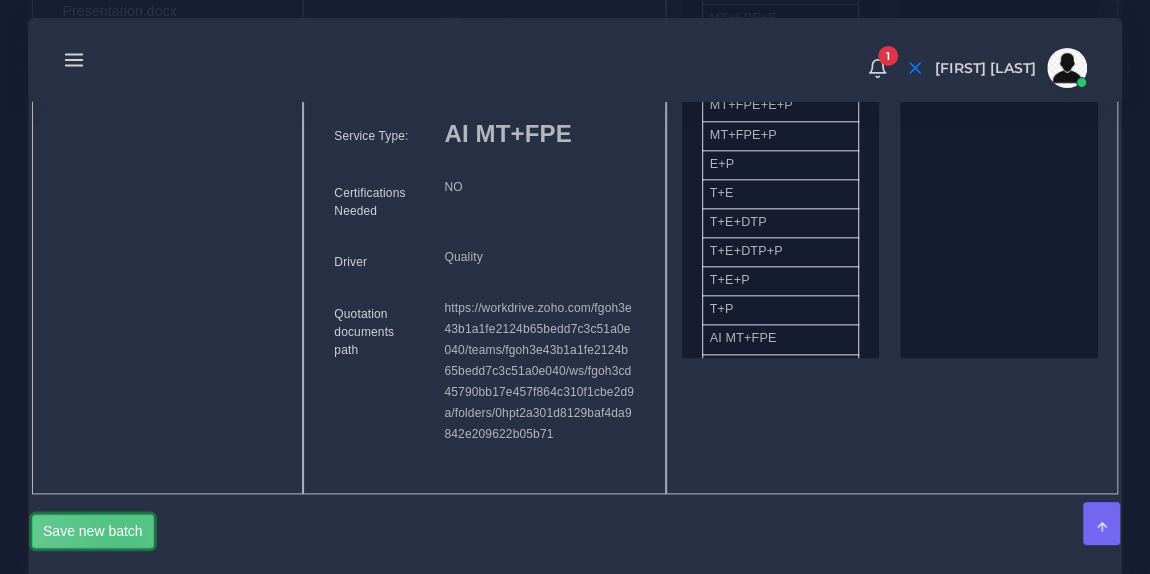 click on "Save new batch" at bounding box center (93, 531) 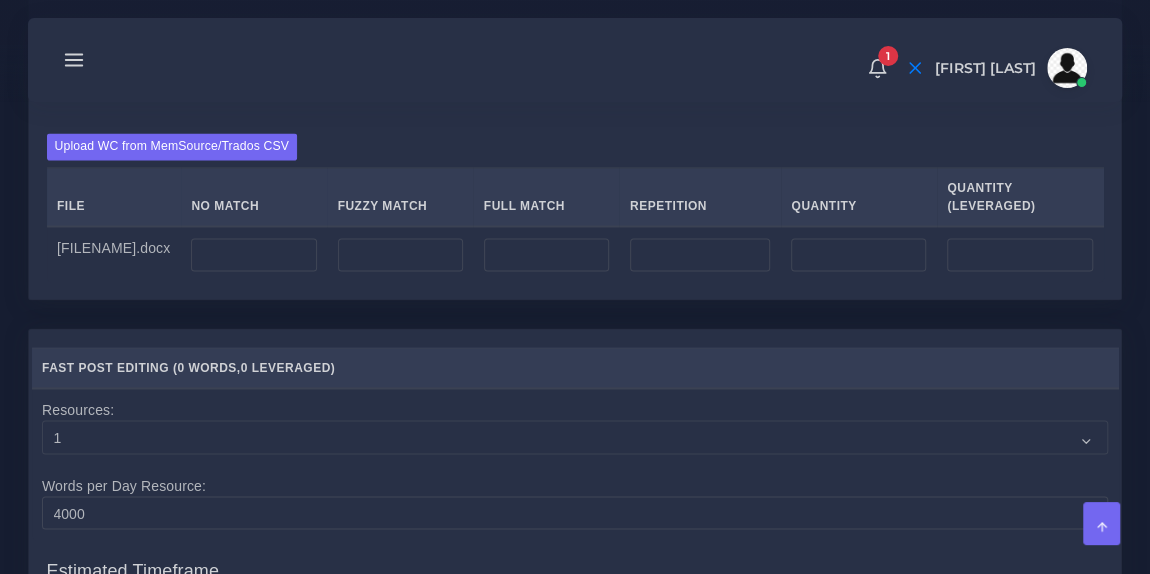 scroll, scrollTop: 1561, scrollLeft: 0, axis: vertical 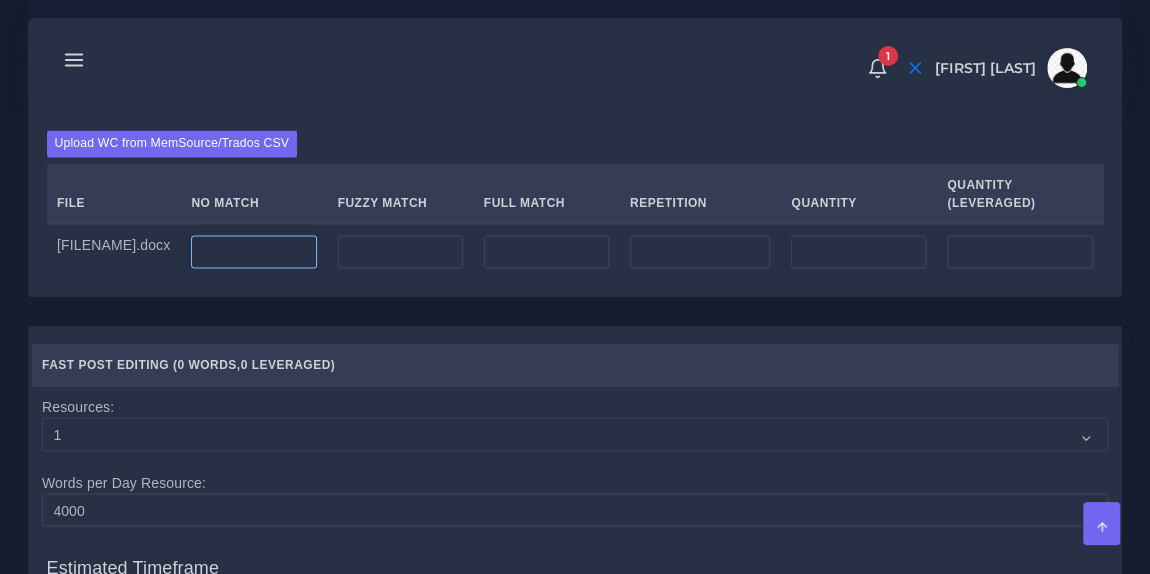 click at bounding box center (253, 252) 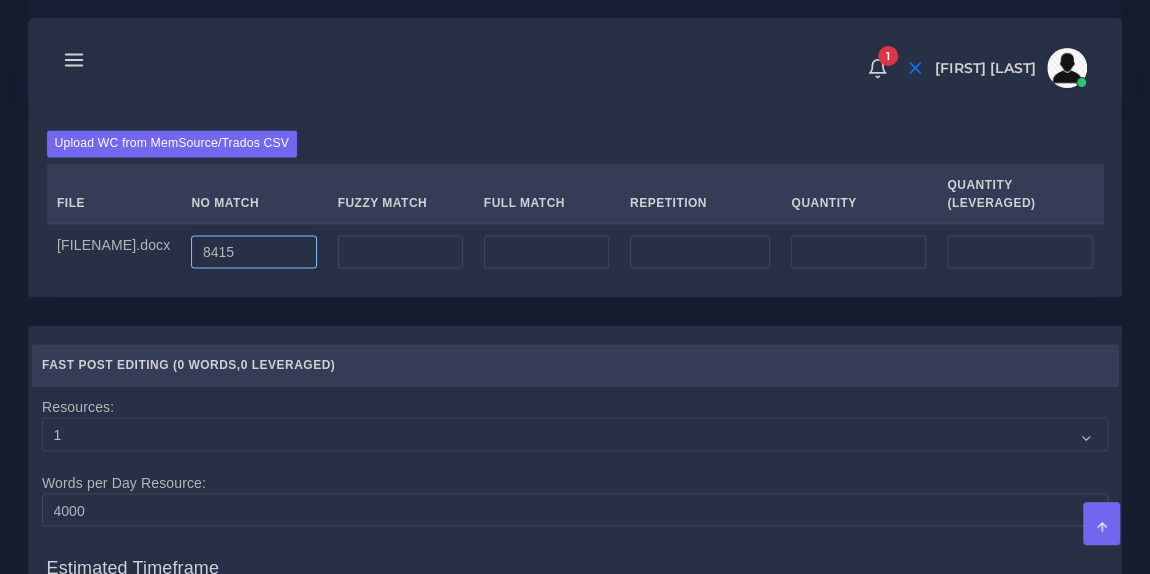 type on "8415" 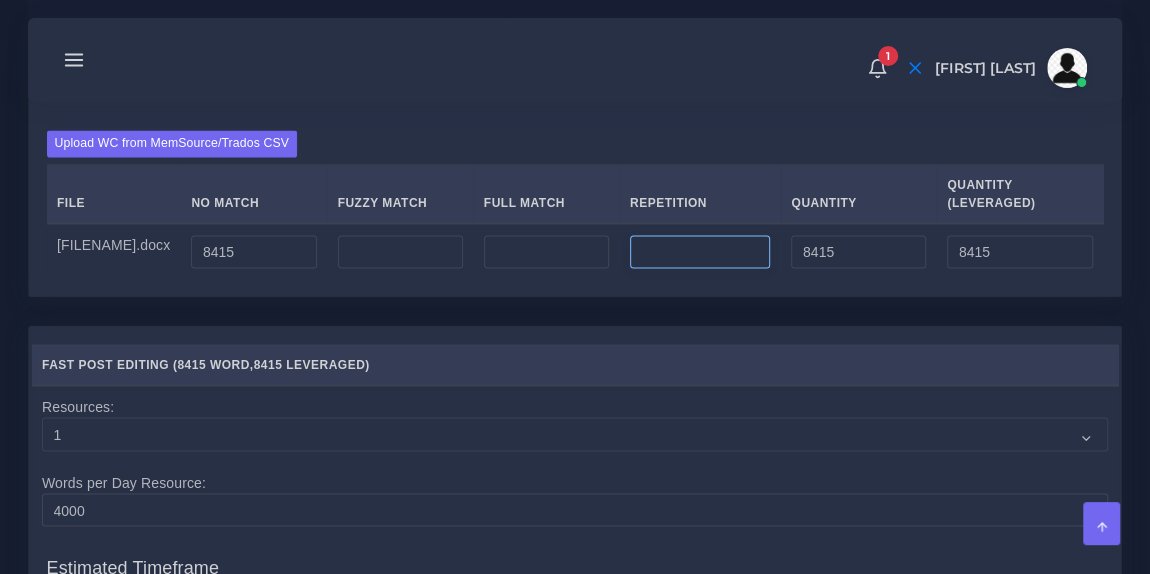 click at bounding box center [700, 252] 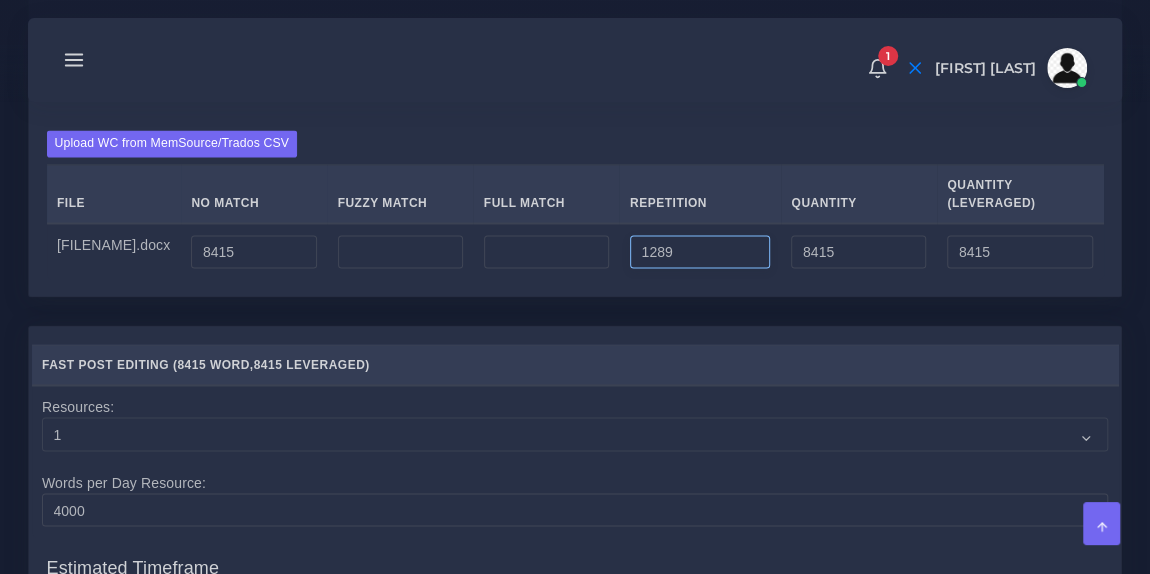 type on "1289" 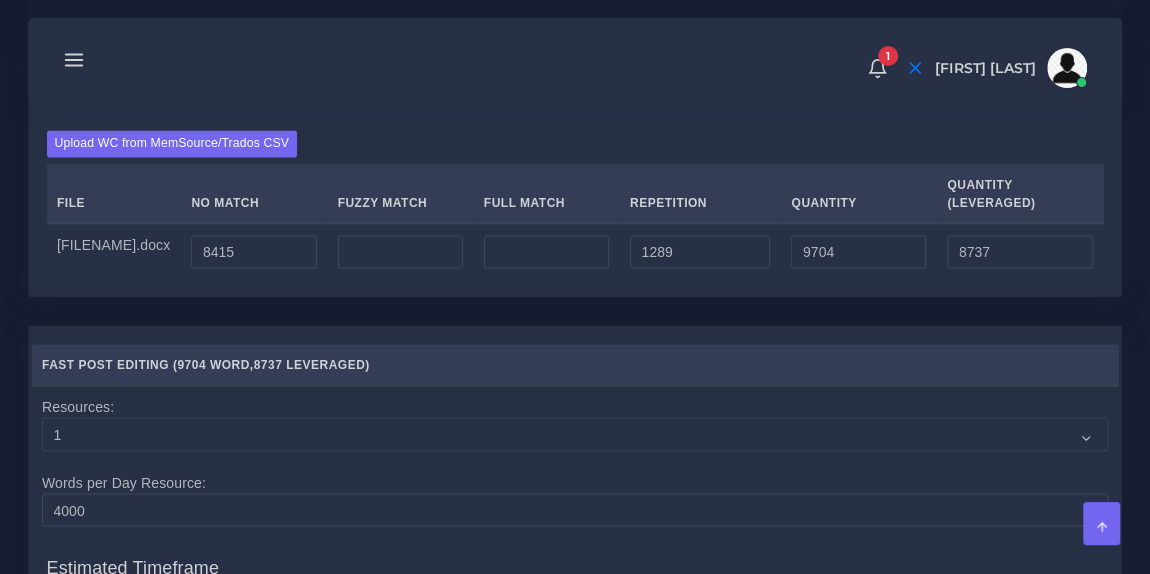 click on "Upload WC from MemSource/Trados CSV
File
No Match
Fuzzy Match
Full Match
Repetition
Quantity
Quantity (Leveraged)" at bounding box center [575, 204] 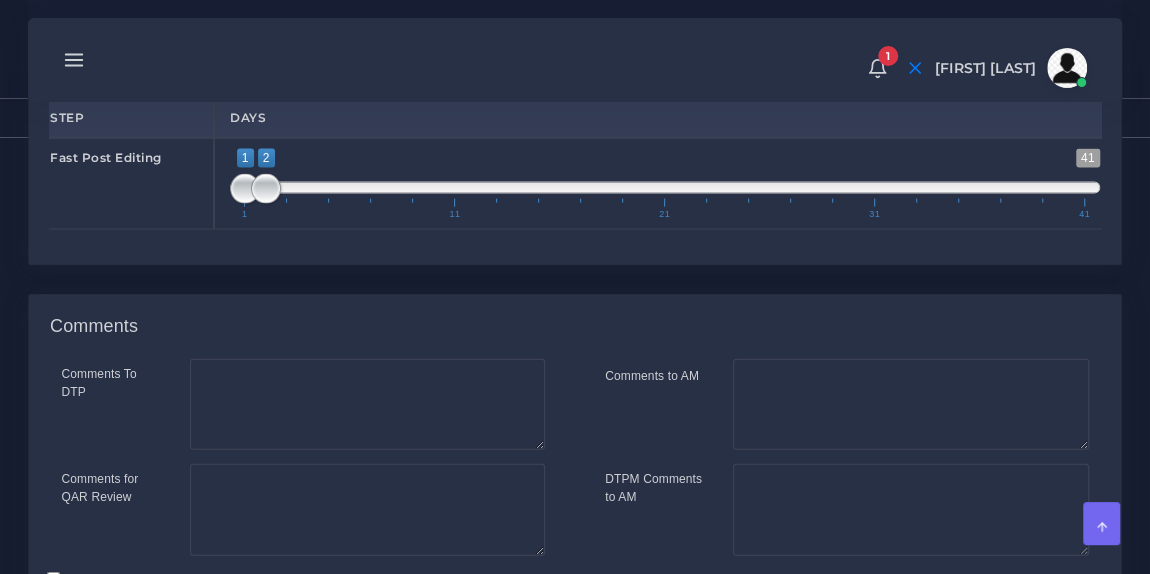 scroll, scrollTop: 2103, scrollLeft: 0, axis: vertical 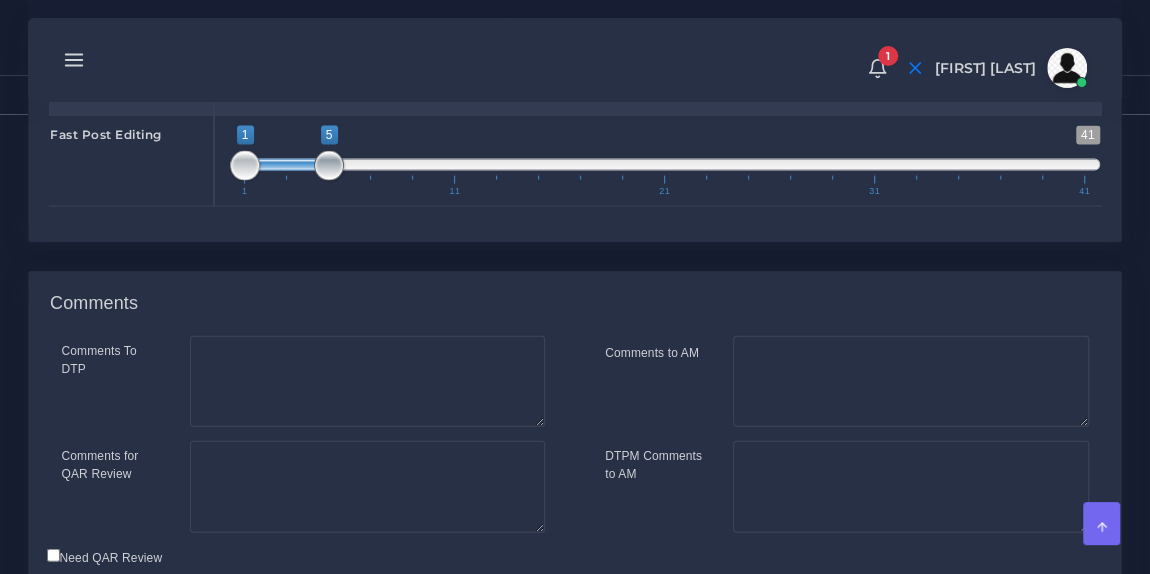 drag, startPoint x: 269, startPoint y: 242, endPoint x: 323, endPoint y: 246, distance: 54.147945 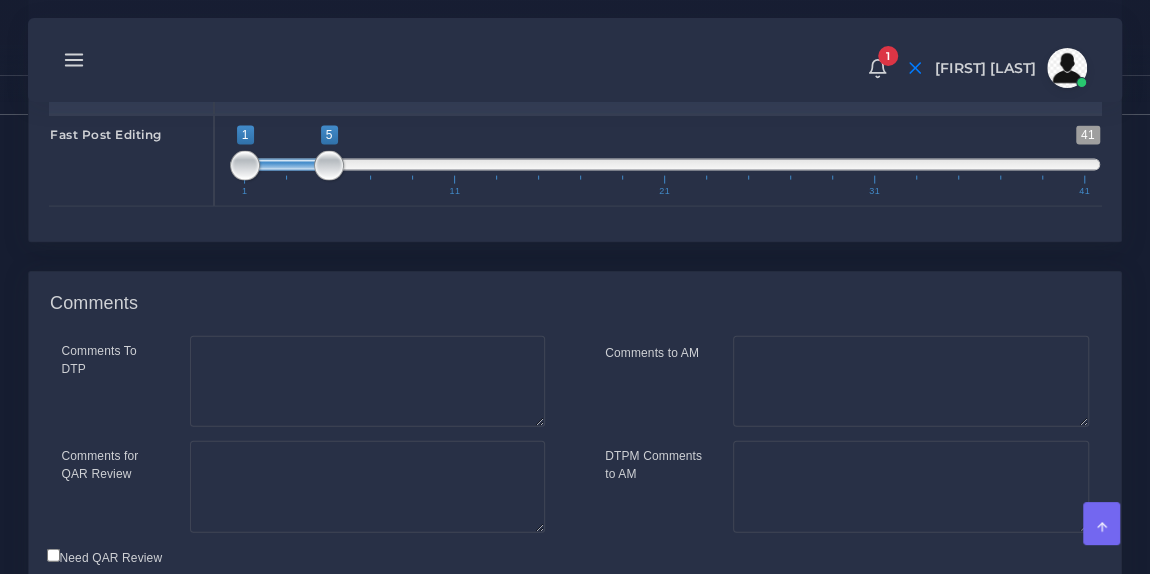 scroll, scrollTop: 2318, scrollLeft: 0, axis: vertical 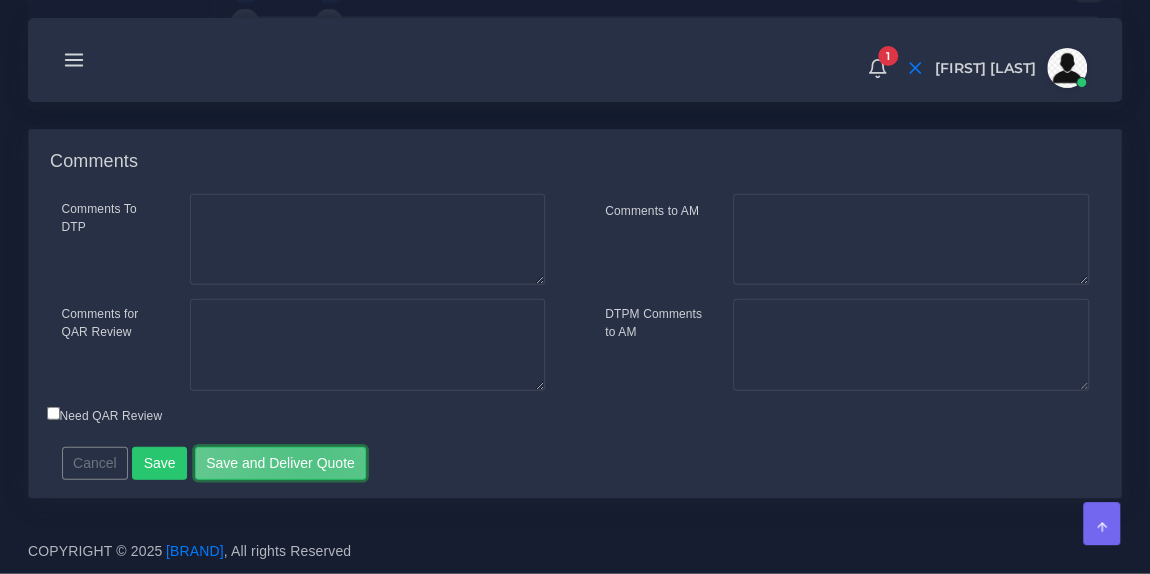 click on "Save and  Deliver Quote" at bounding box center (281, 464) 